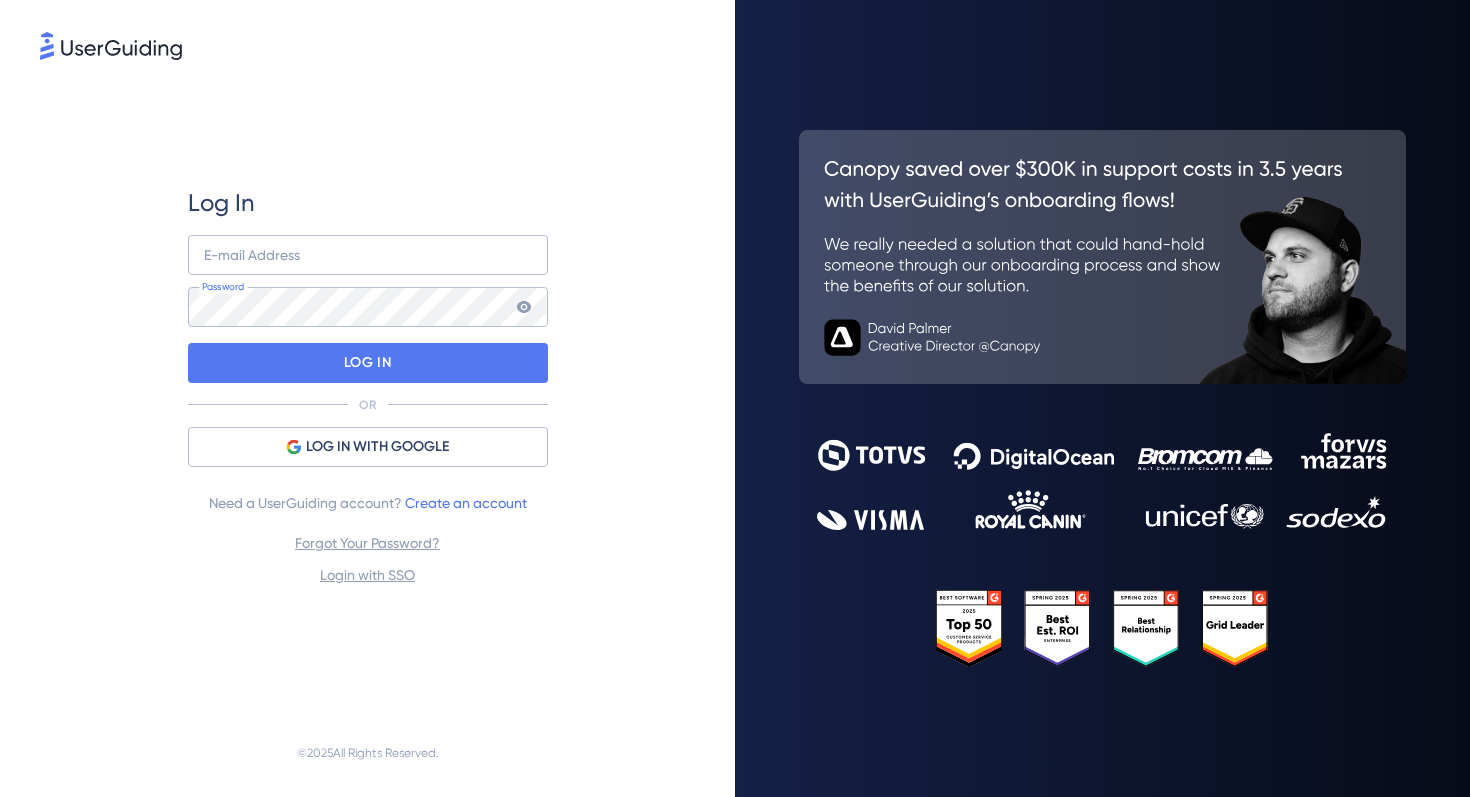 scroll, scrollTop: 0, scrollLeft: 0, axis: both 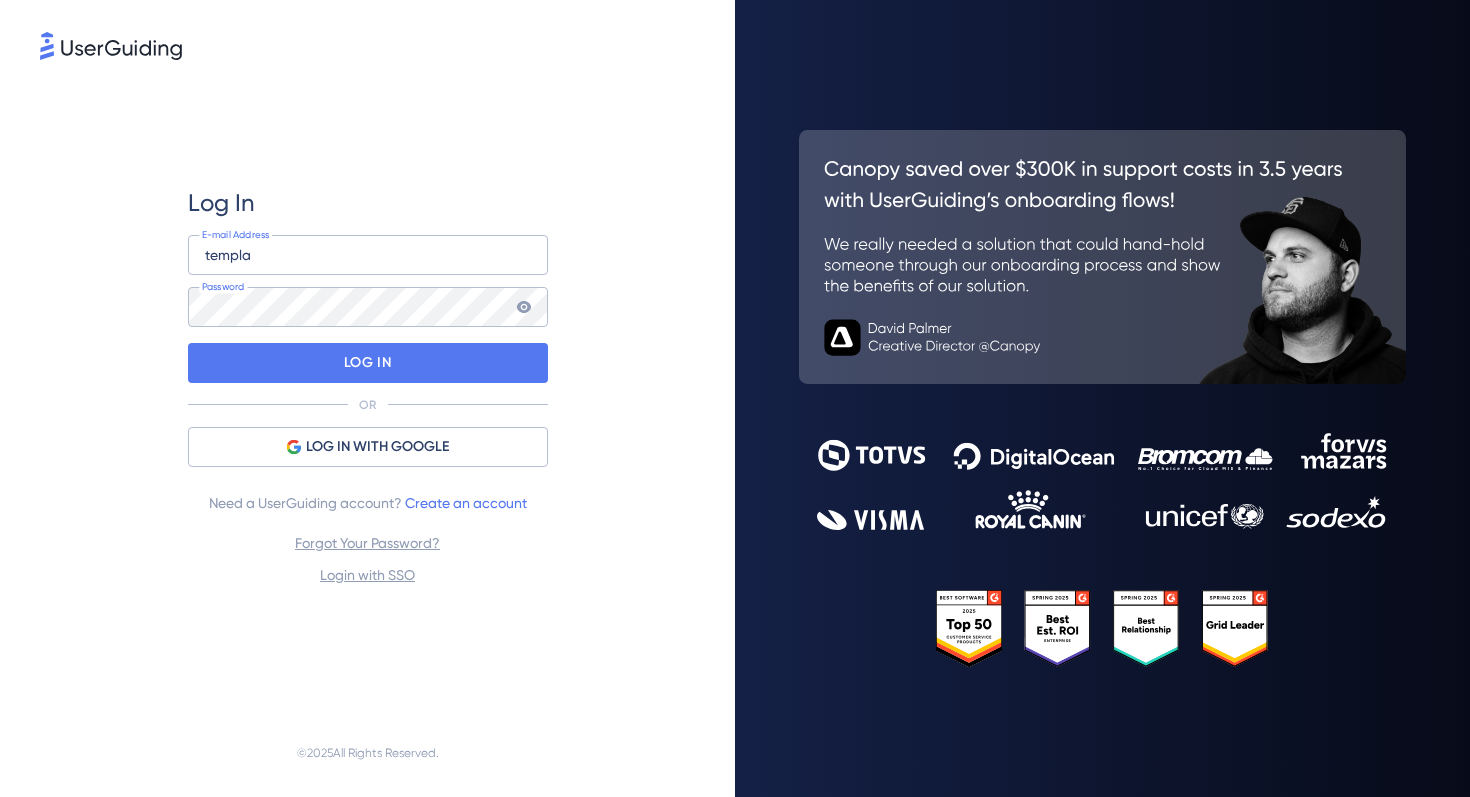 click on "Log In templa E-mail Address Password LOG IN OR LOG IN WITH GOOGLE Need a UserGuiding account?   Create an account Forgot Your Password? Login with SSO" at bounding box center (367, 386) 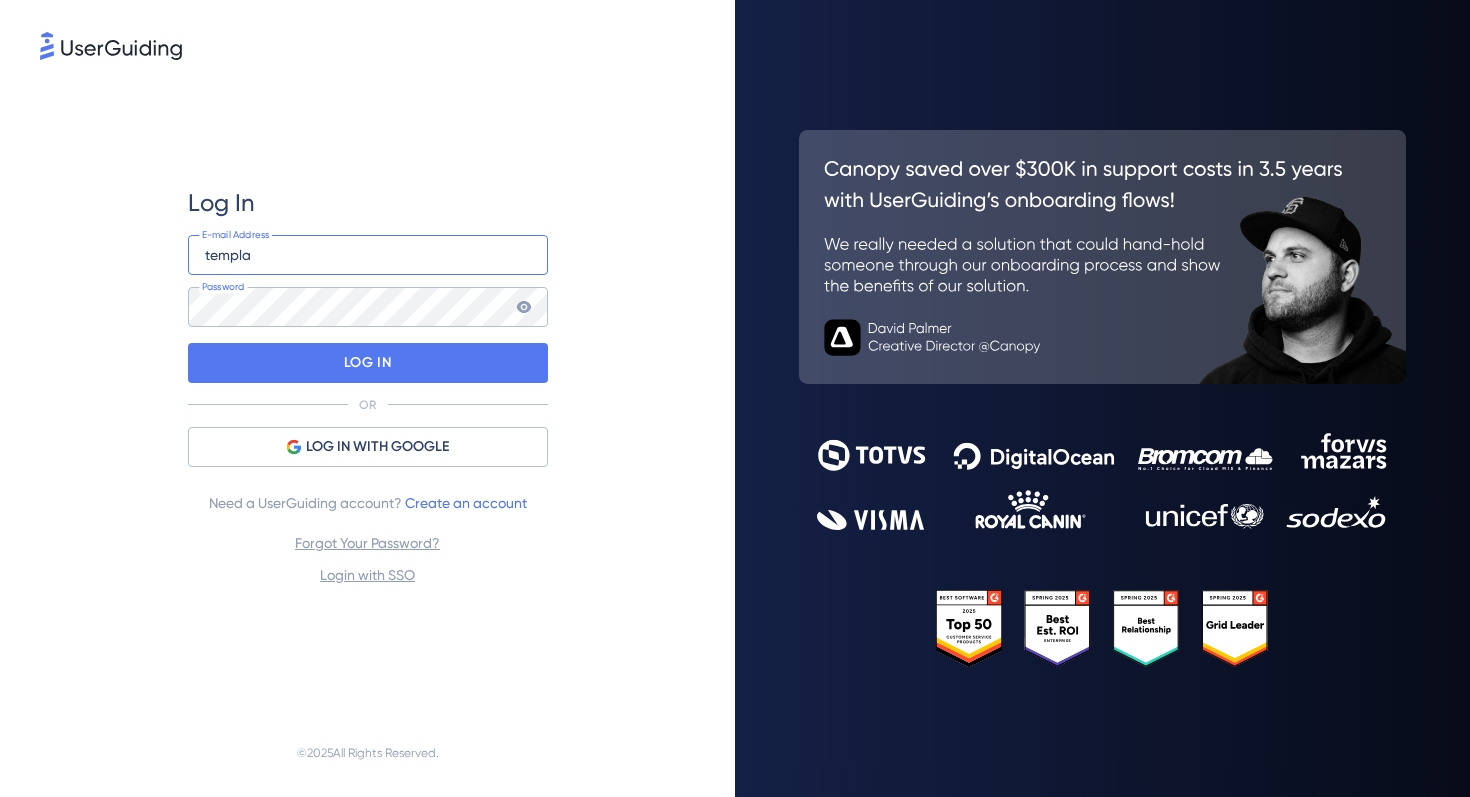 click on "templa" at bounding box center [368, 255] 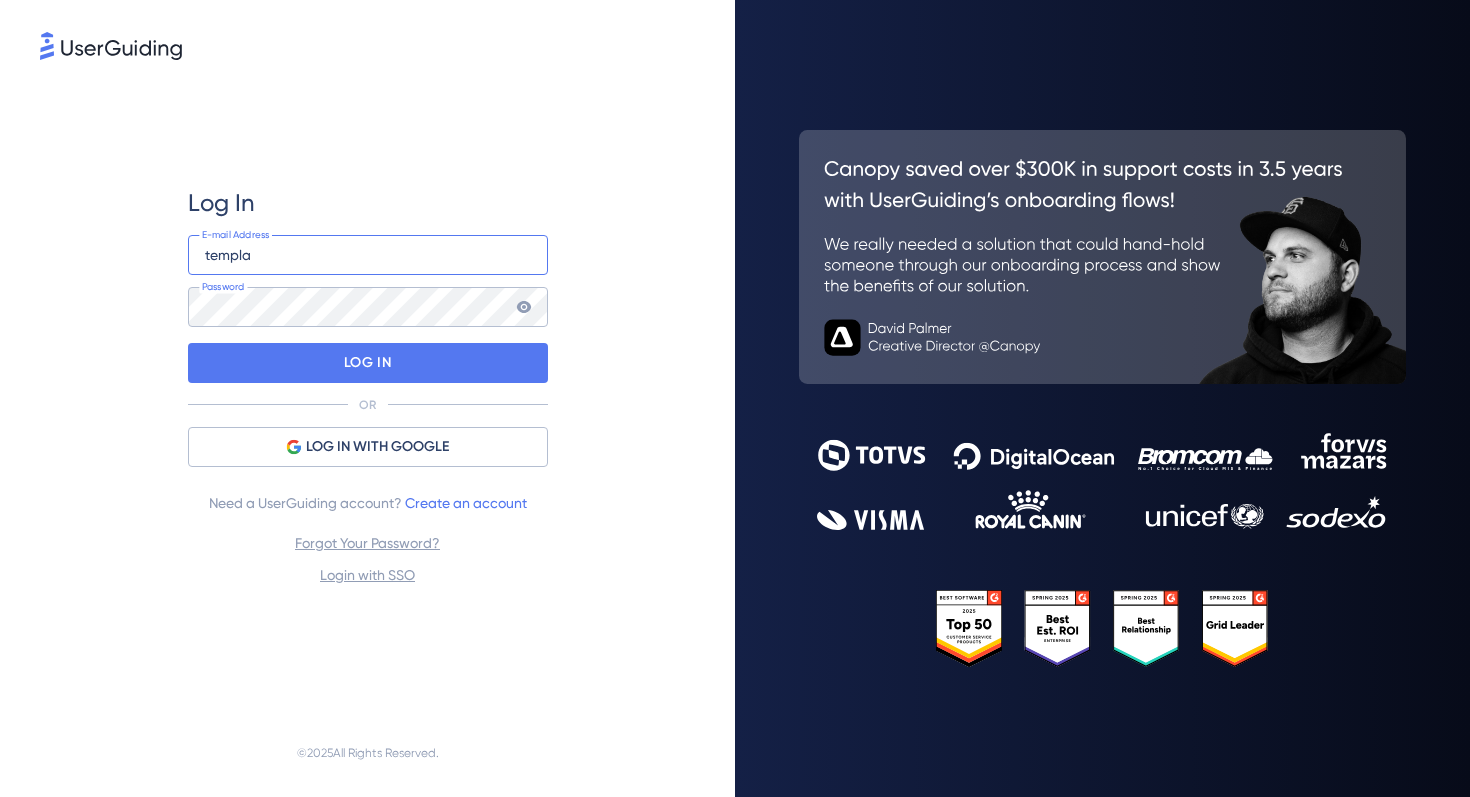 type on "templates@ugteamtest.com" 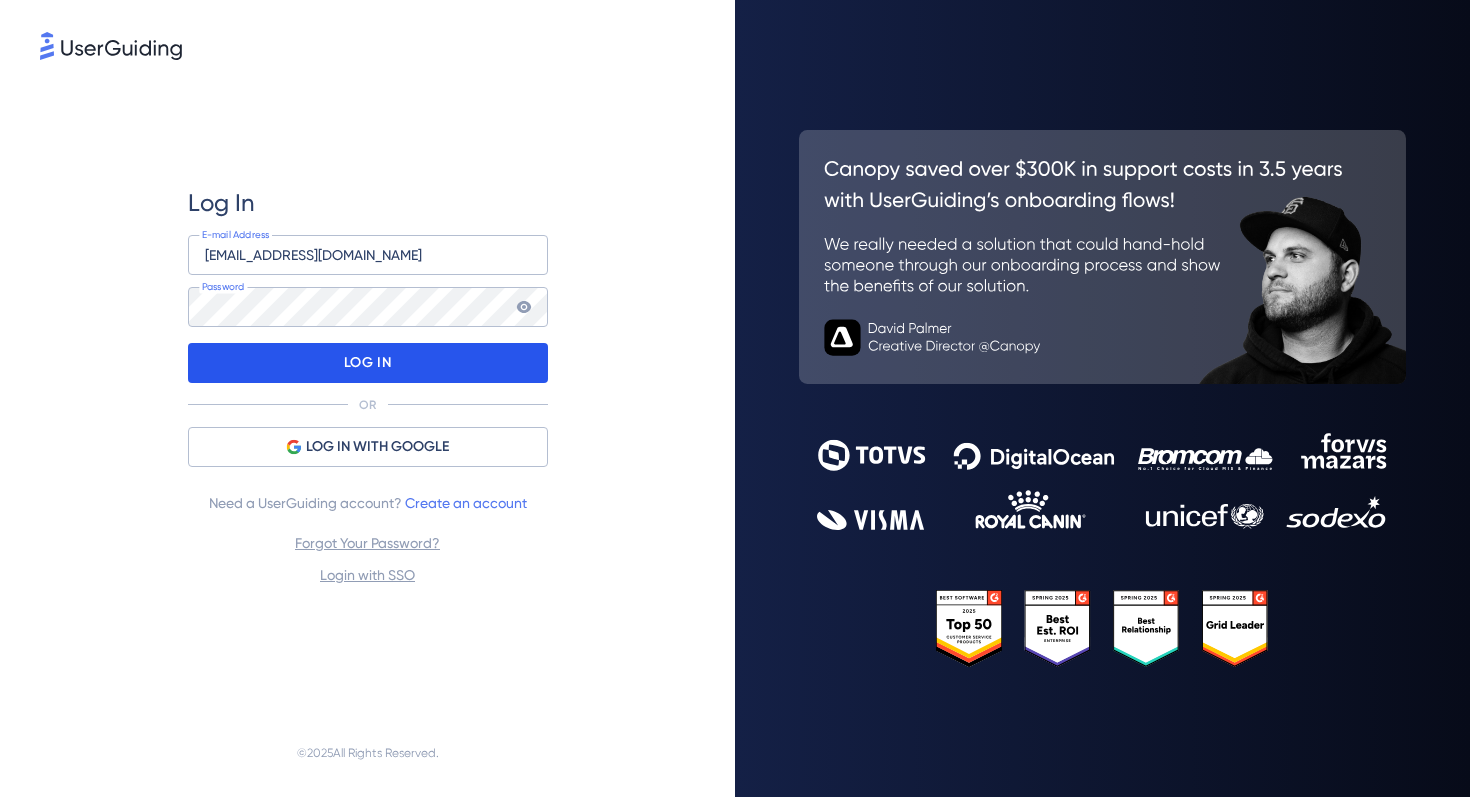 click on "LOG IN" at bounding box center [367, 363] 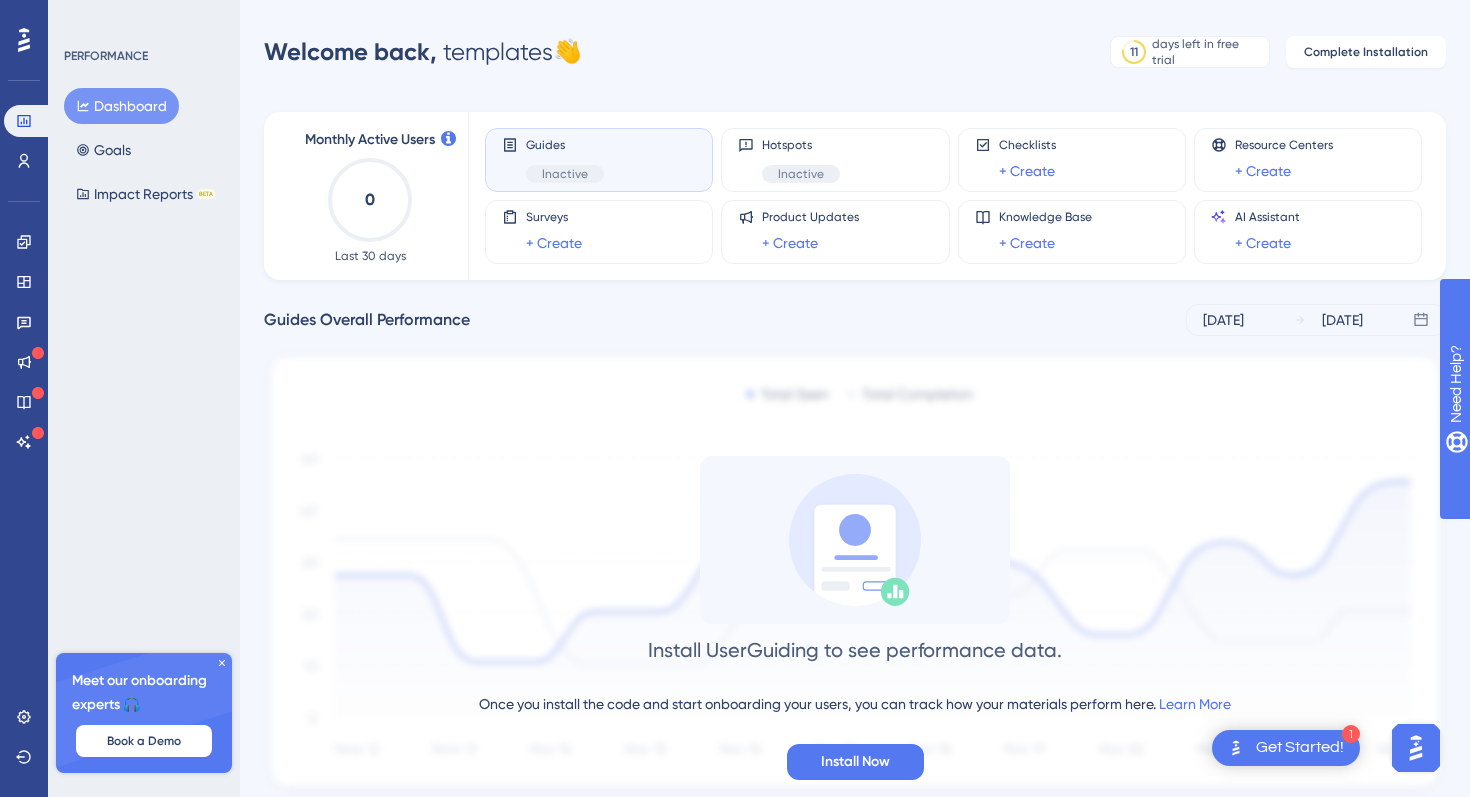 scroll, scrollTop: 0, scrollLeft: 0, axis: both 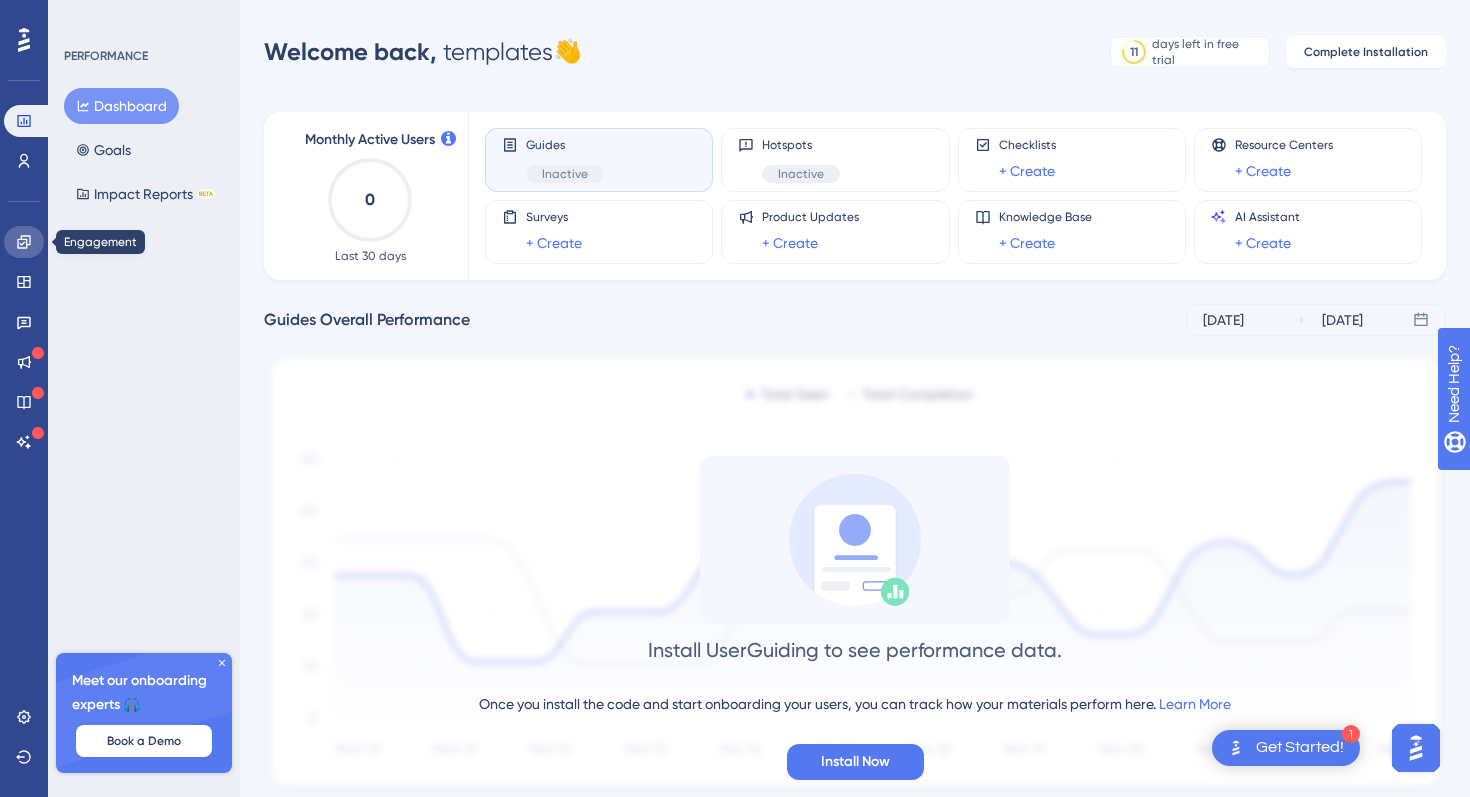click 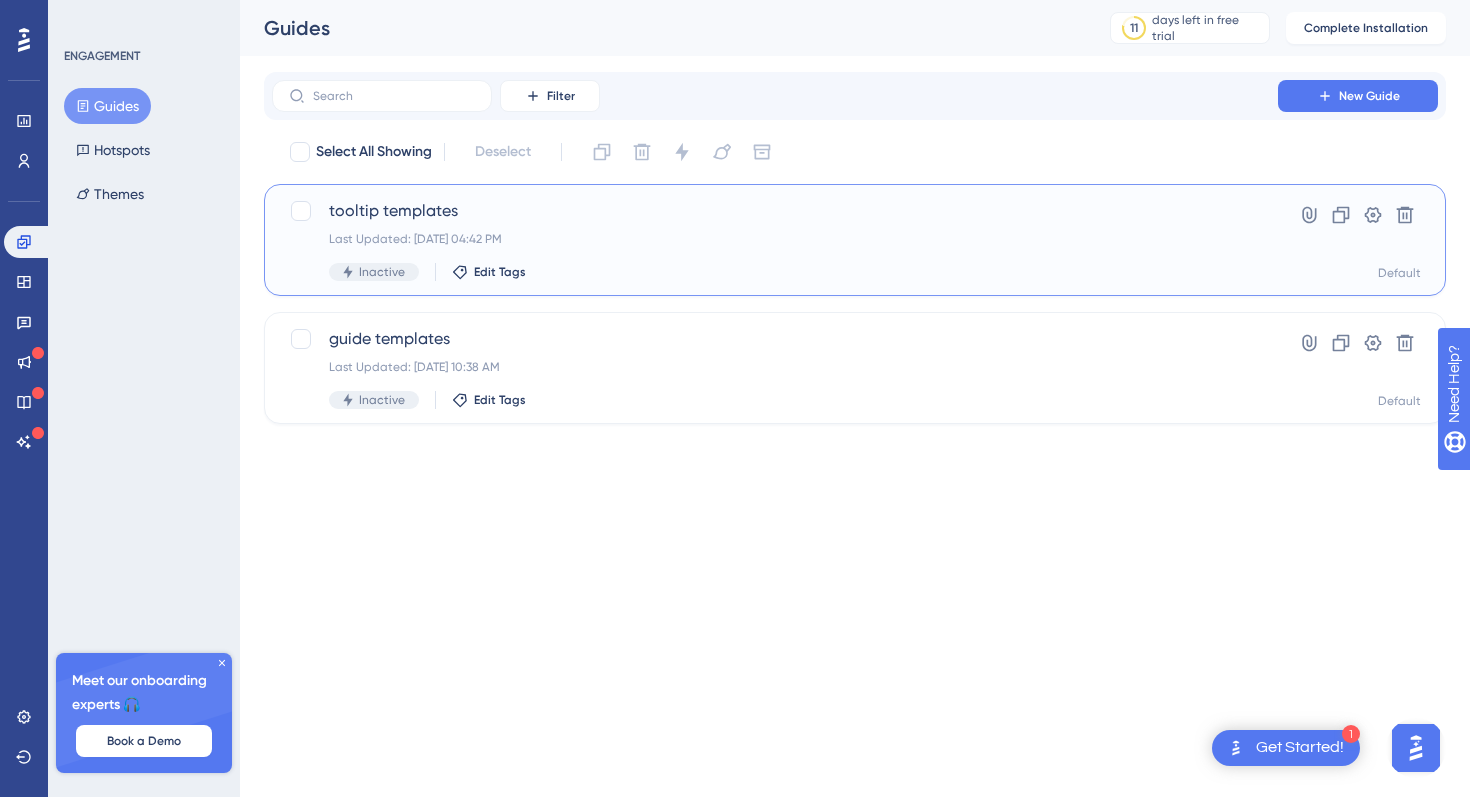 click on "tooltip templates" at bounding box center [775, 211] 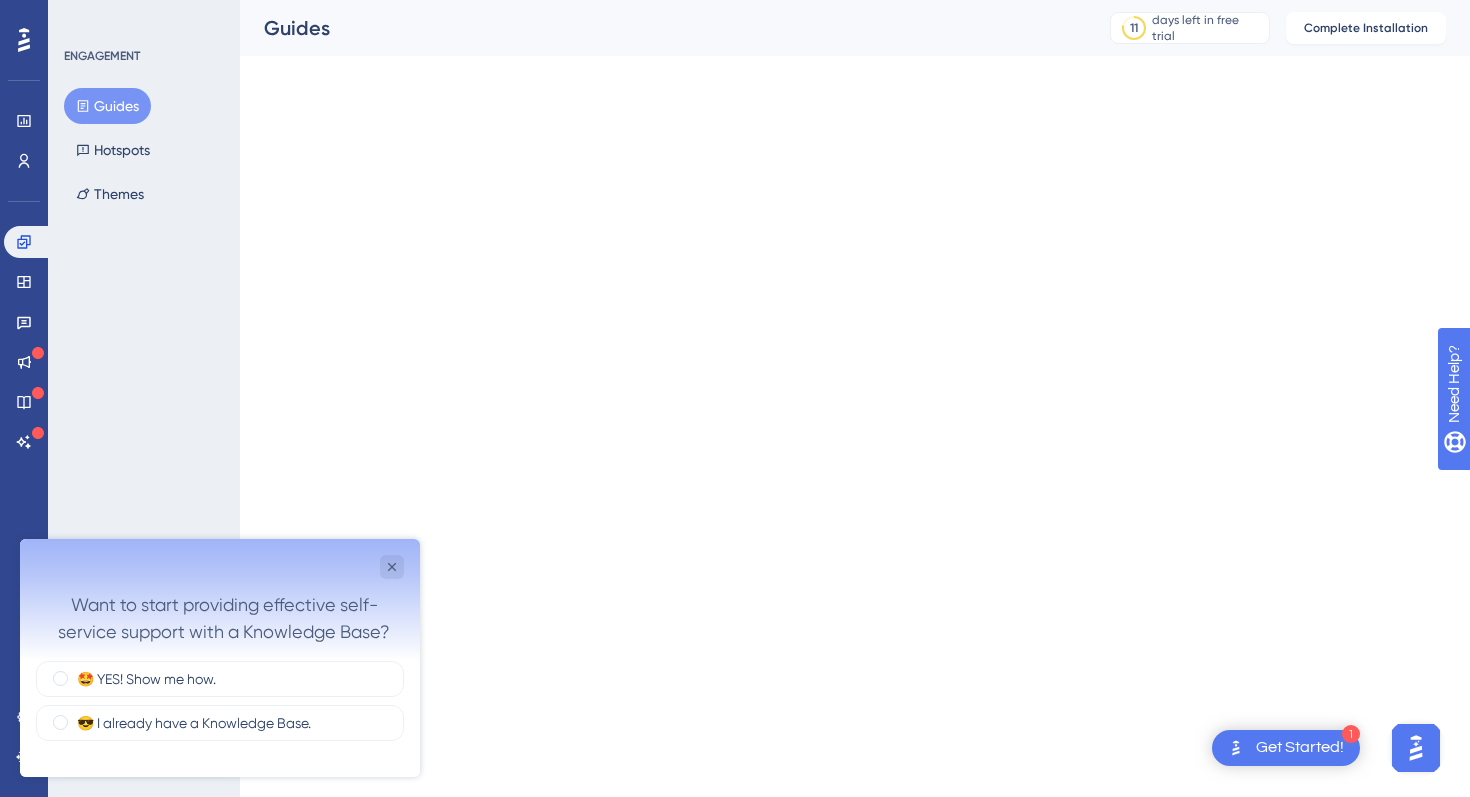 scroll, scrollTop: 0, scrollLeft: 0, axis: both 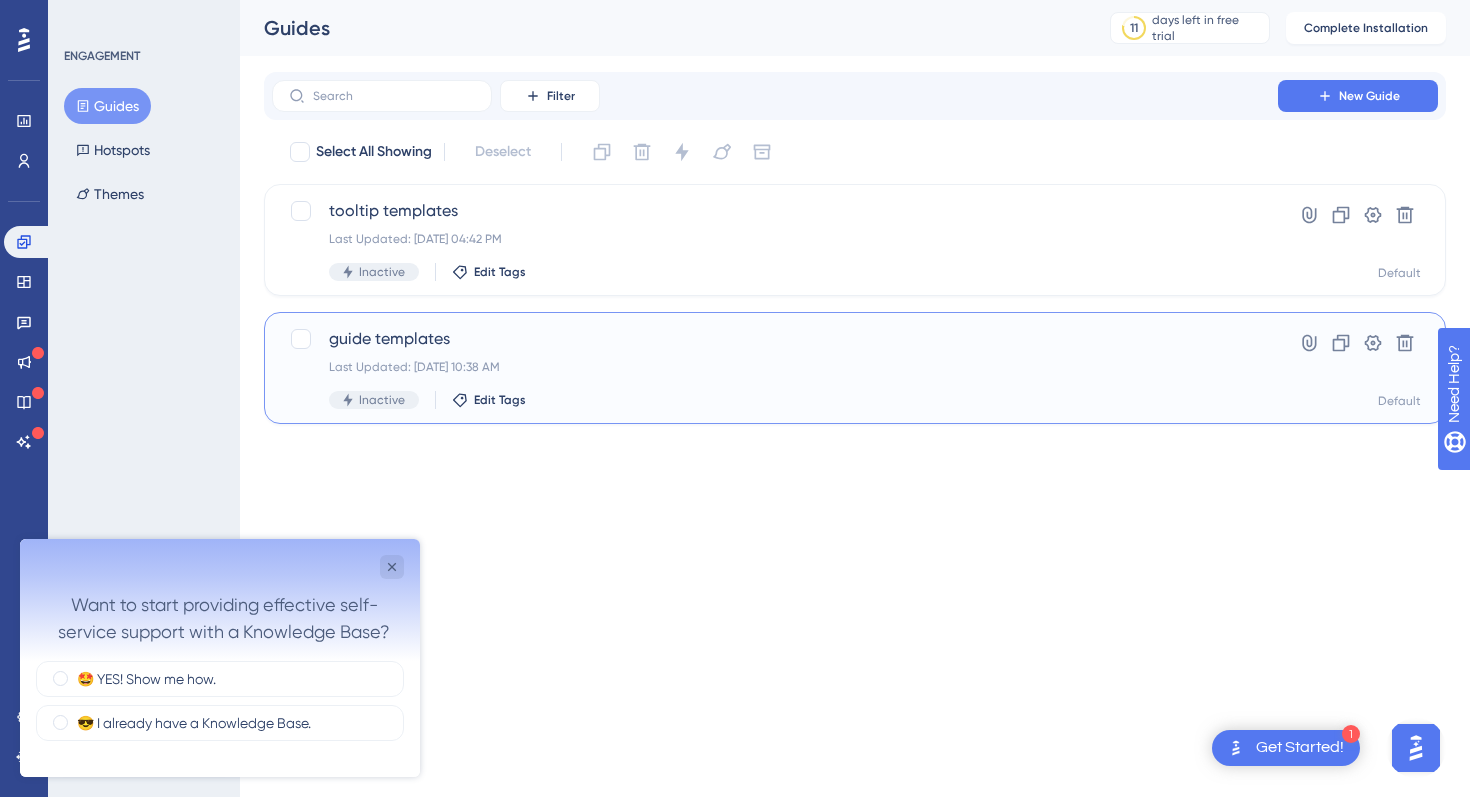 click on "guide templates" at bounding box center [775, 339] 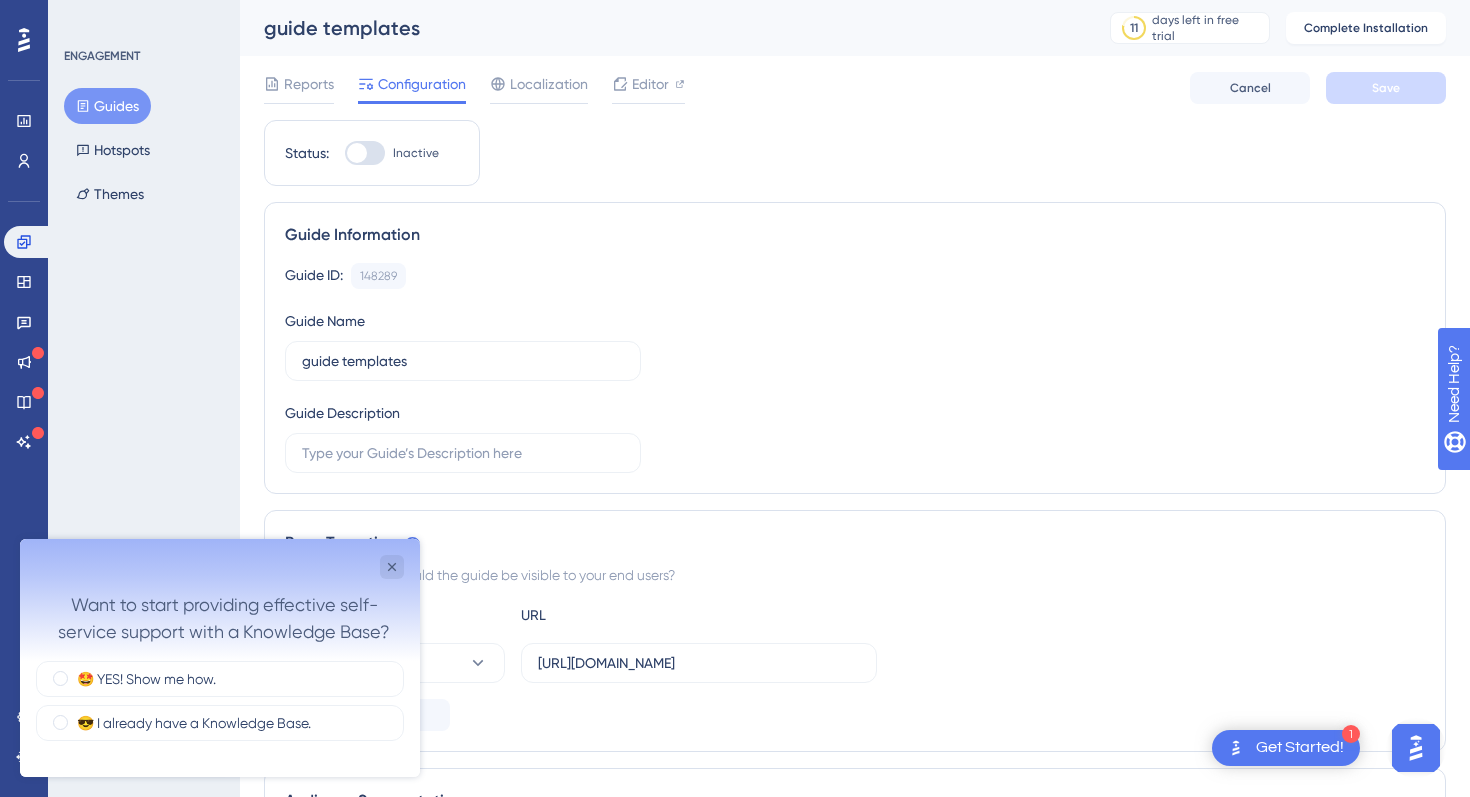 drag, startPoint x: 86, startPoint y: 563, endPoint x: 304, endPoint y: 563, distance: 218 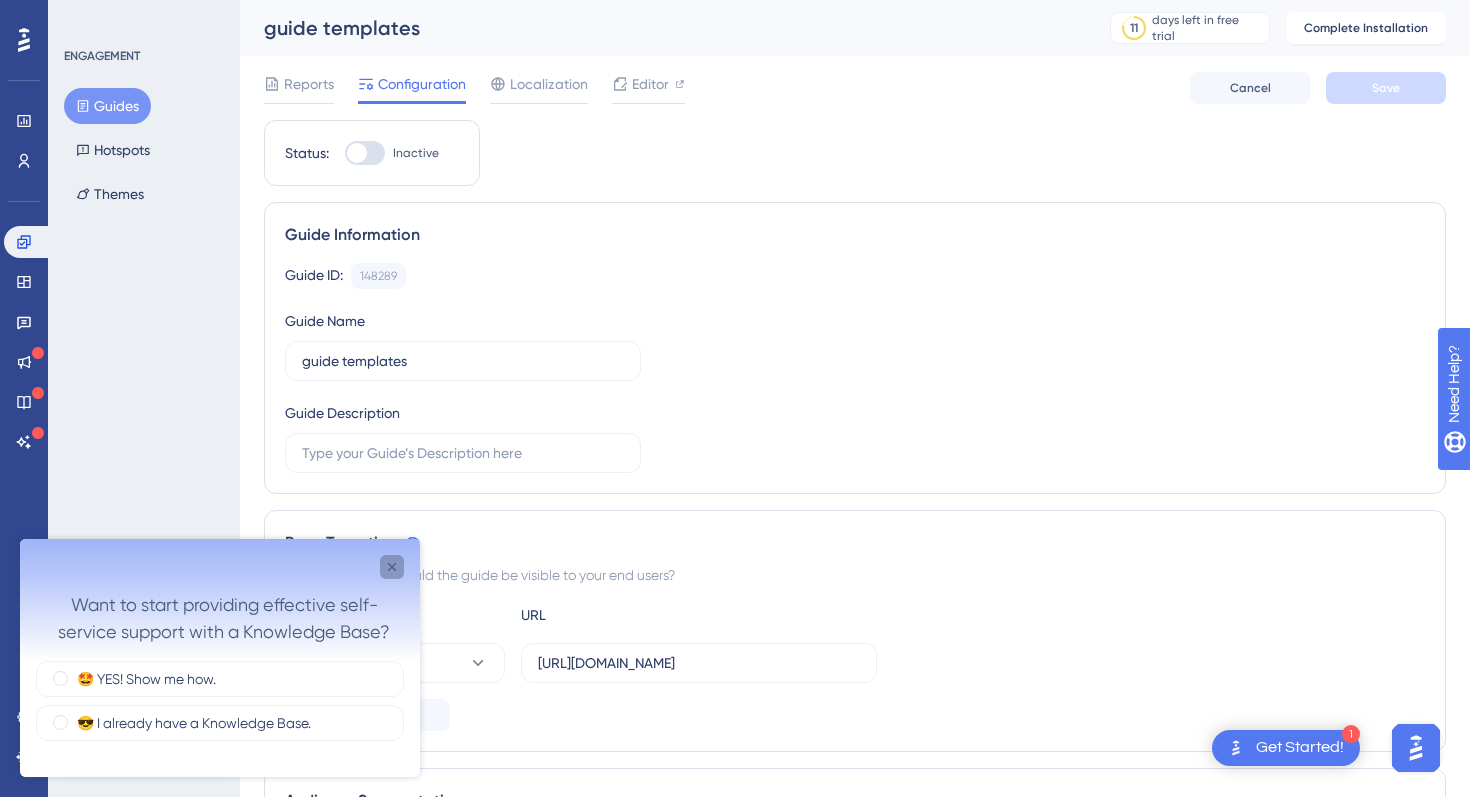 click 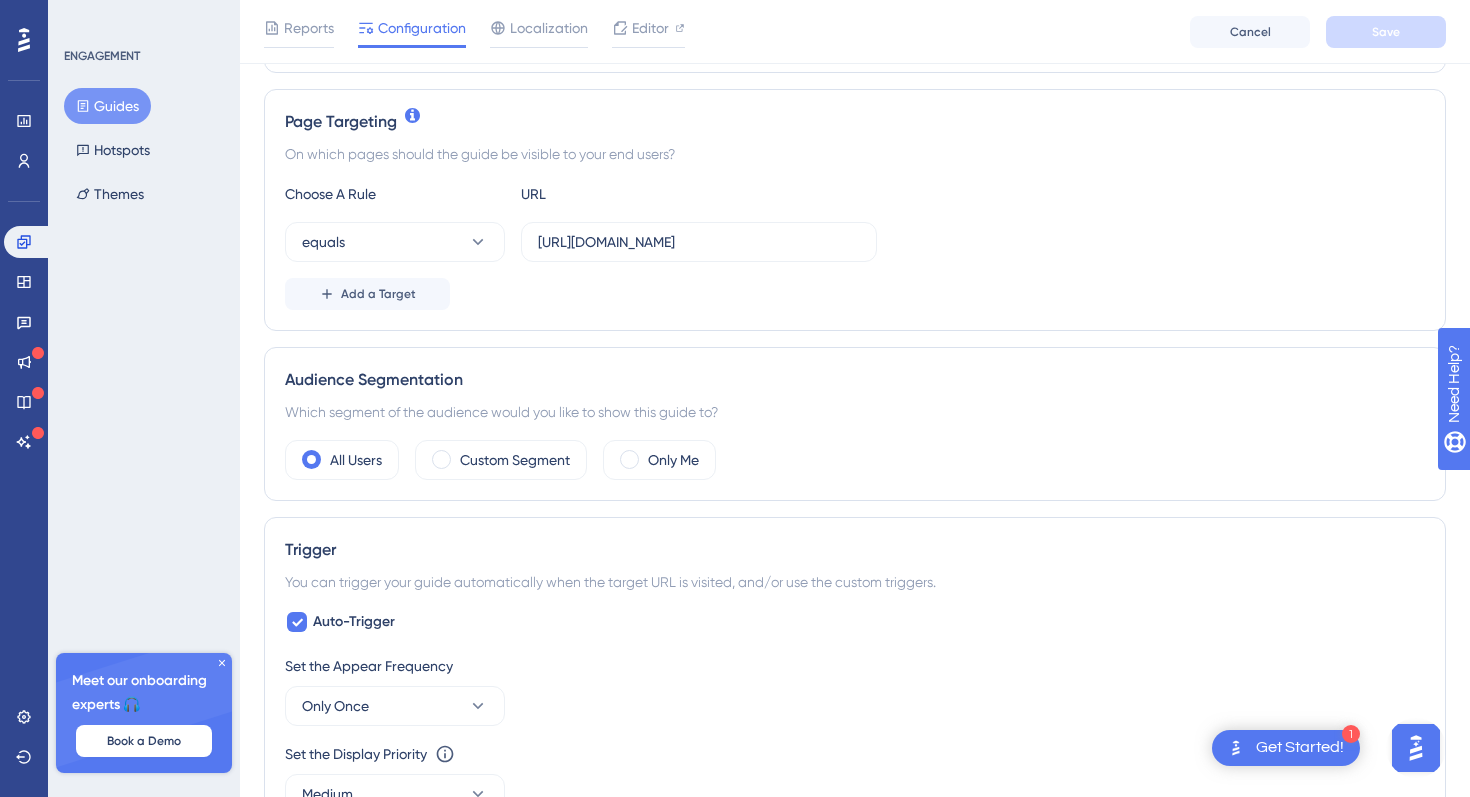 scroll, scrollTop: 0, scrollLeft: 0, axis: both 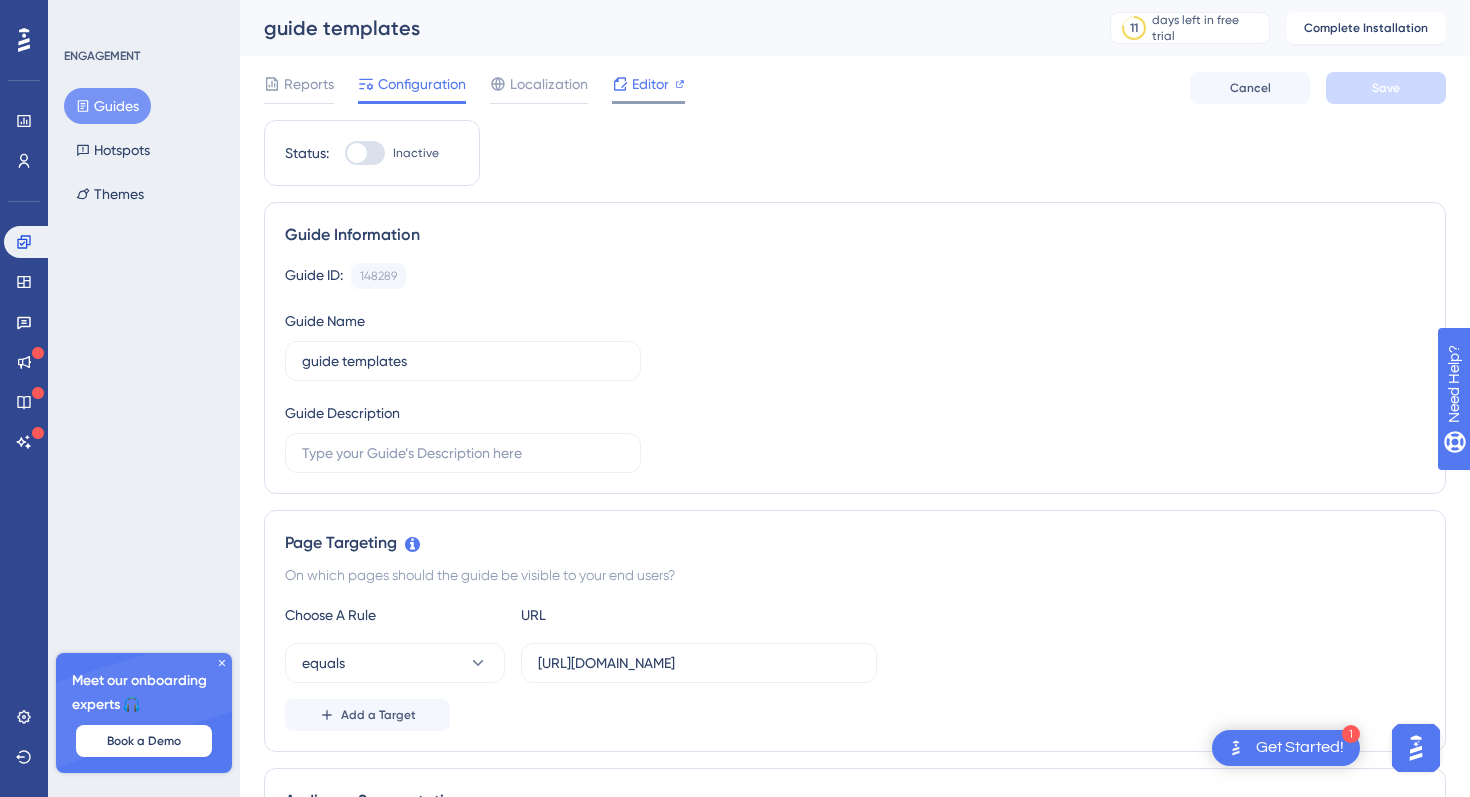 click at bounding box center [648, 102] 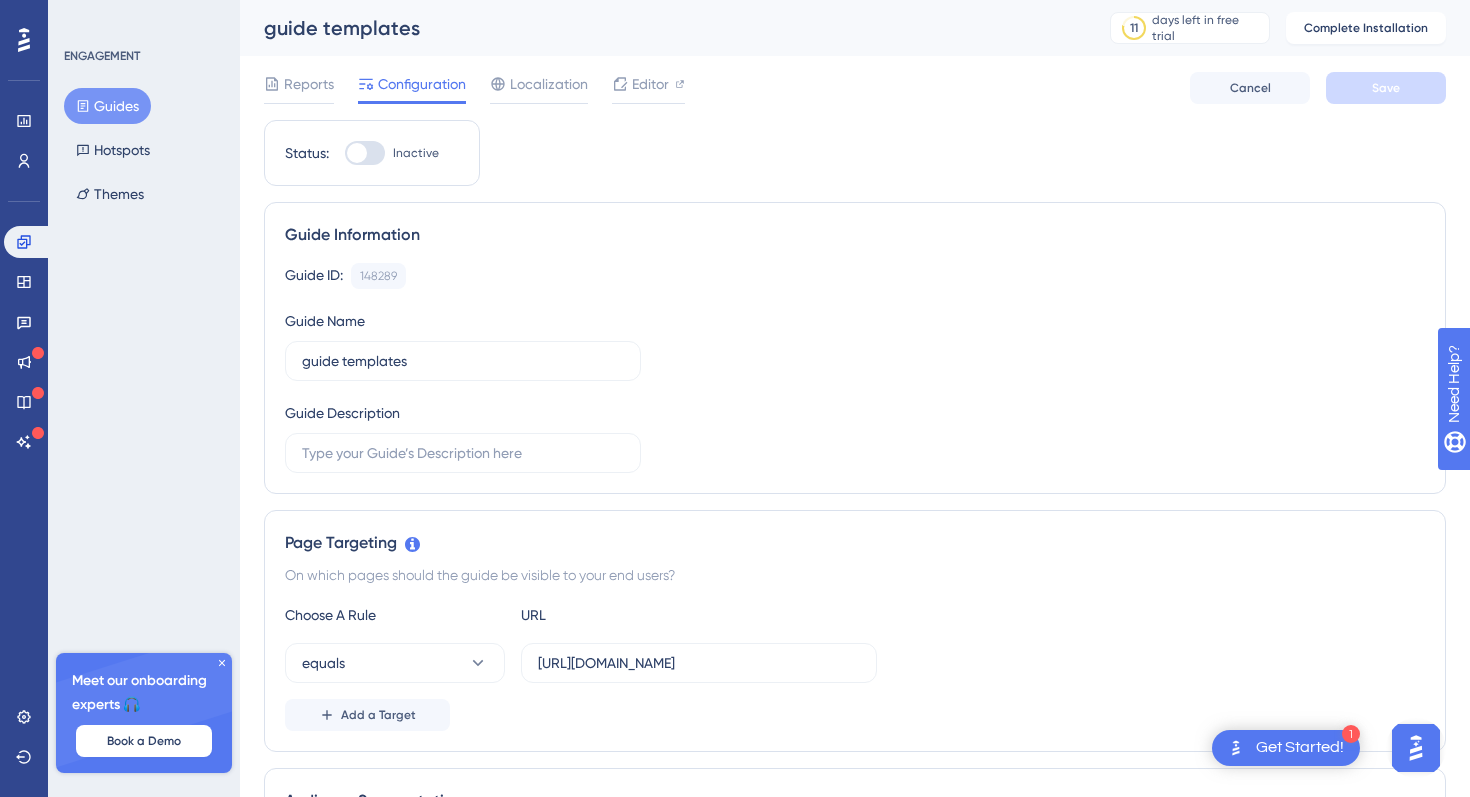 click on "Guides" at bounding box center [107, 106] 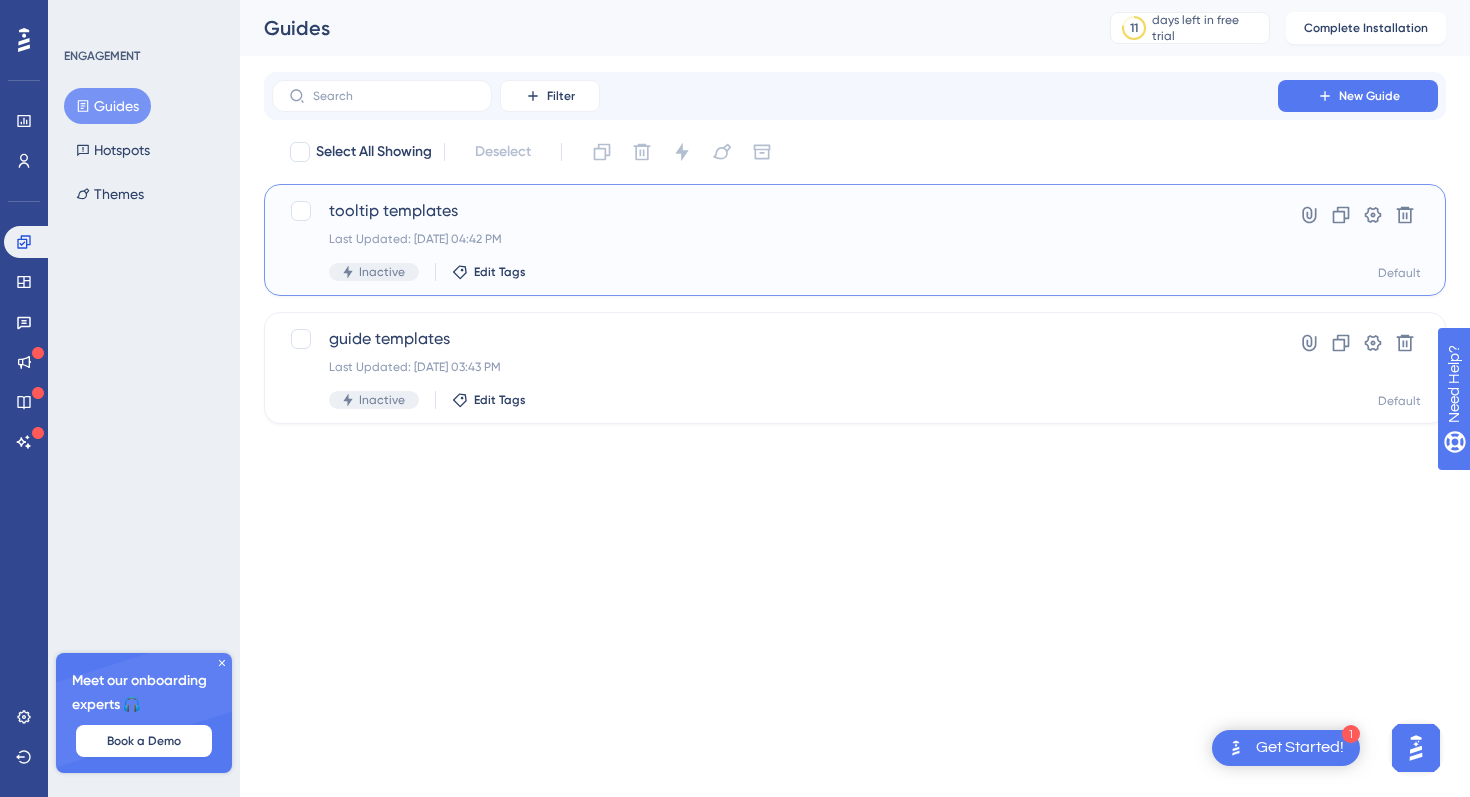 click on "Inactive Edit Tags" at bounding box center (775, 272) 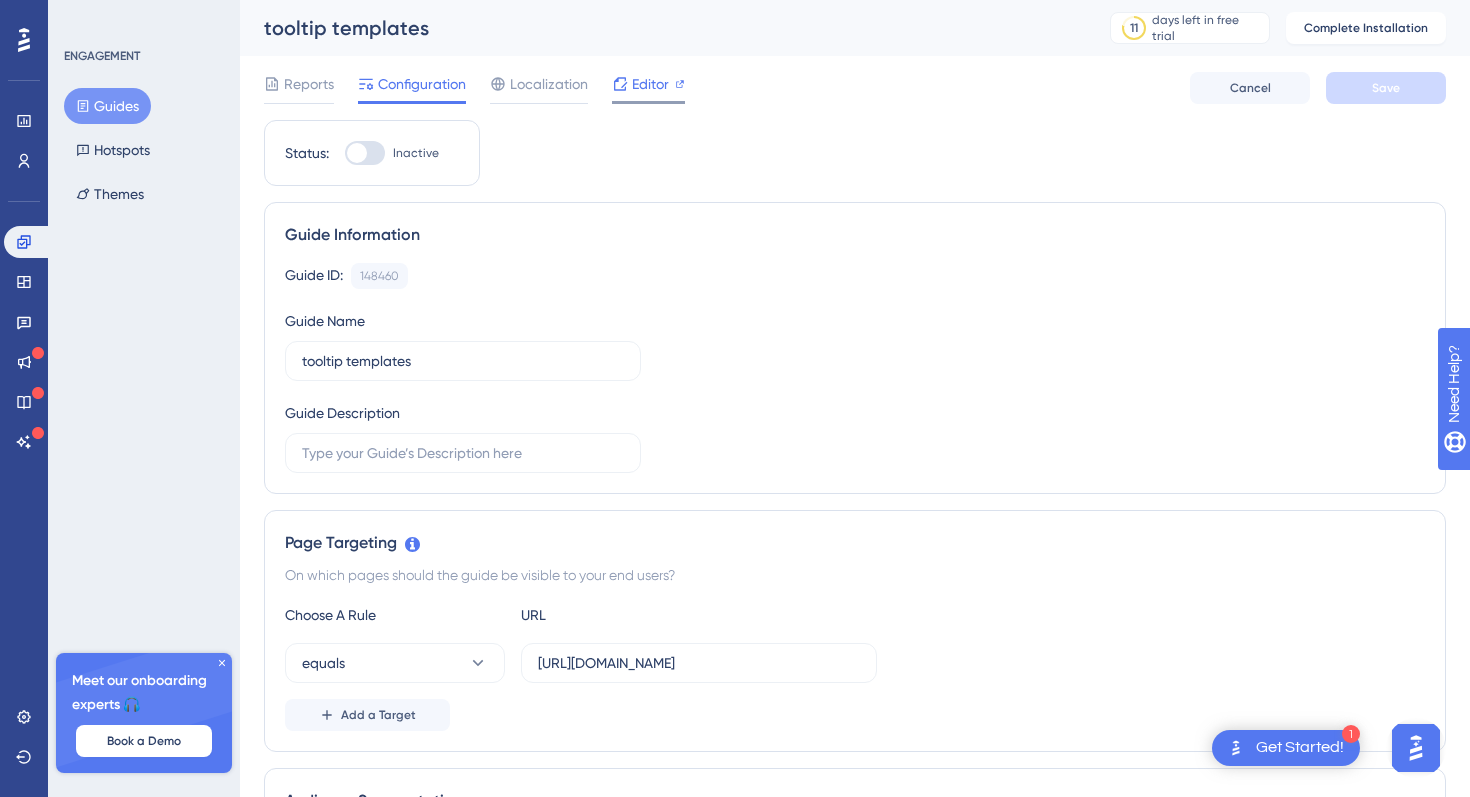 click on "Editor" at bounding box center (650, 84) 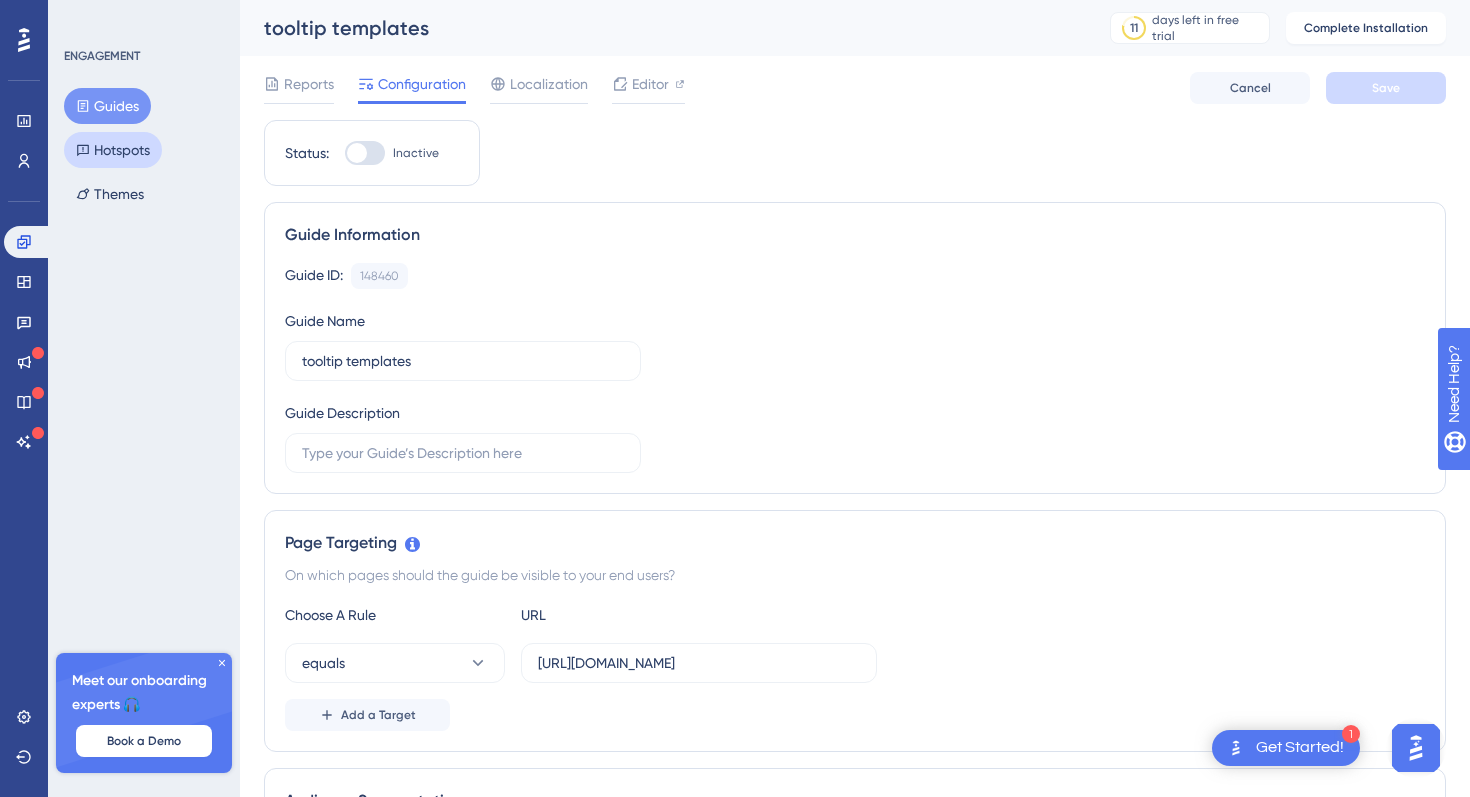 click on "Hotspots" at bounding box center (113, 150) 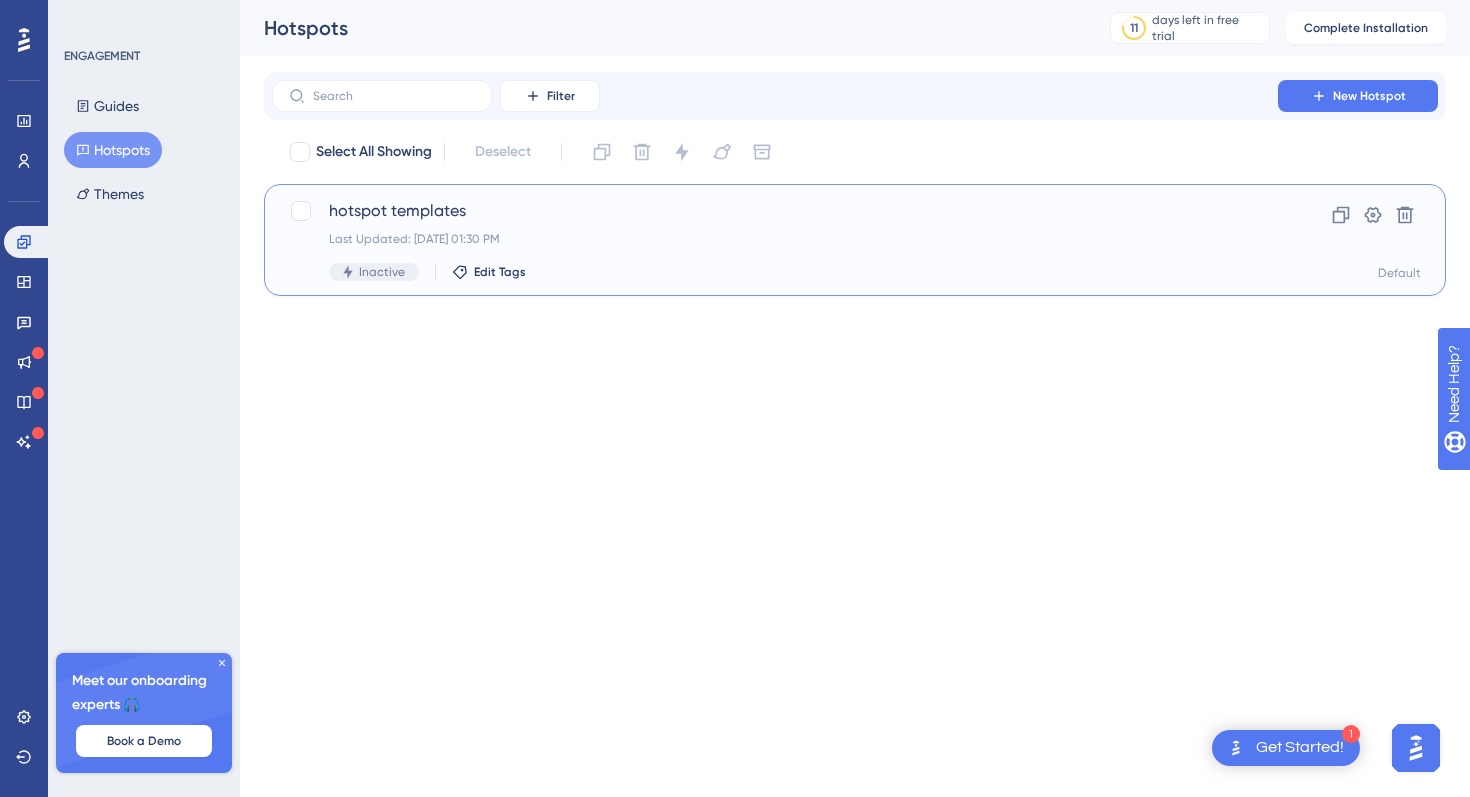click on "Last Updated: Jul 23 2025, 01:30 PM" at bounding box center [775, 239] 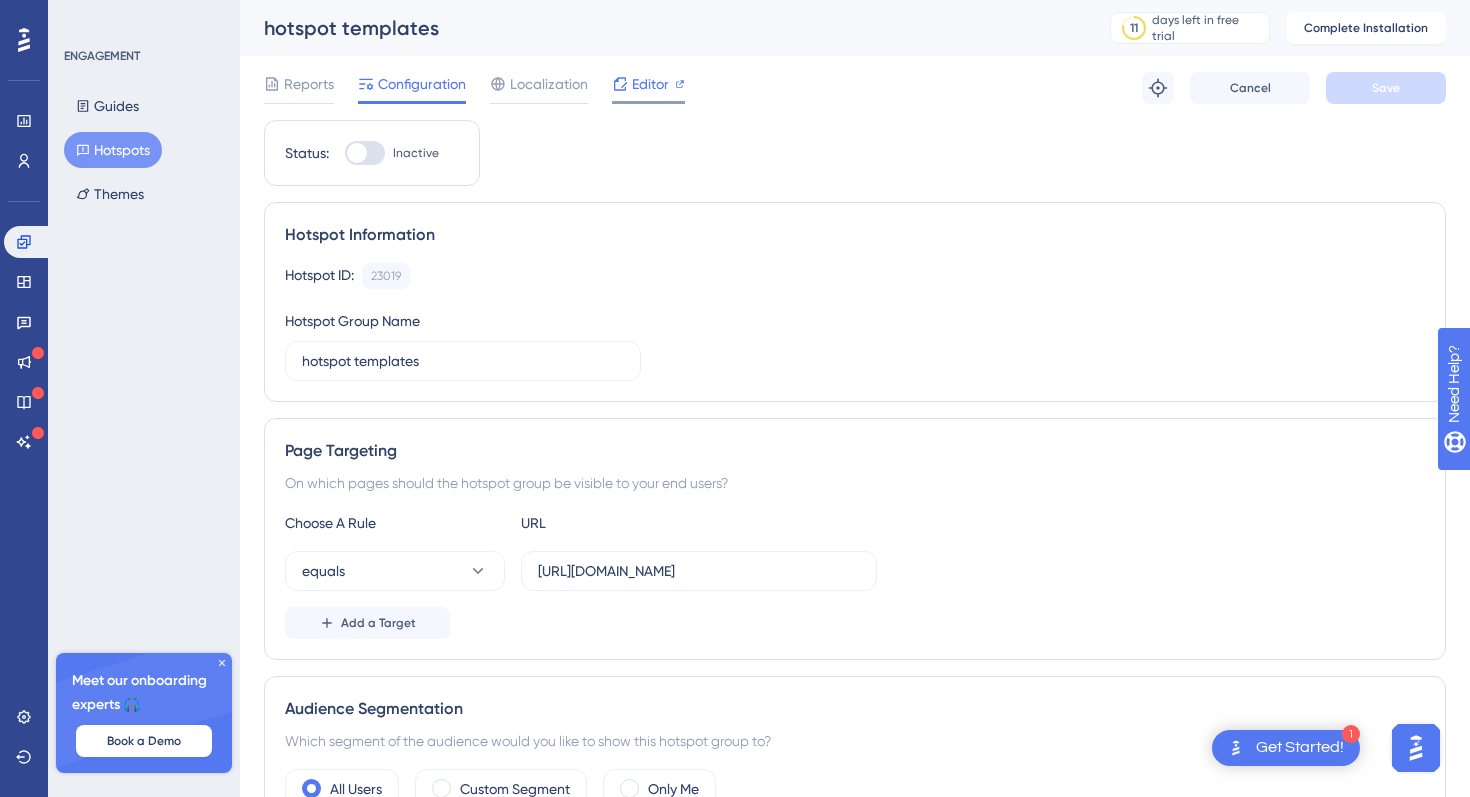 click on "Editor" at bounding box center [650, 84] 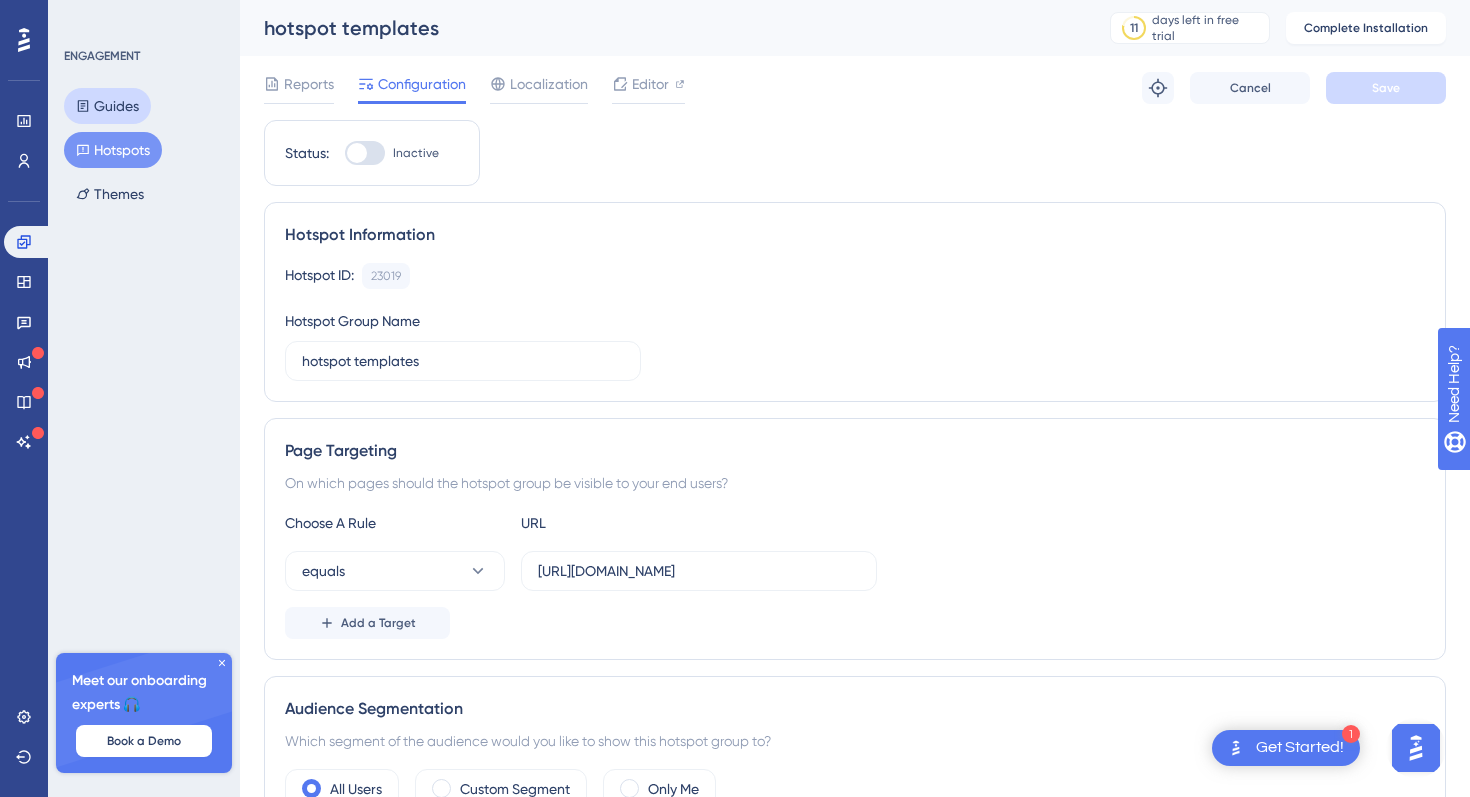 click on "Guides" at bounding box center [107, 106] 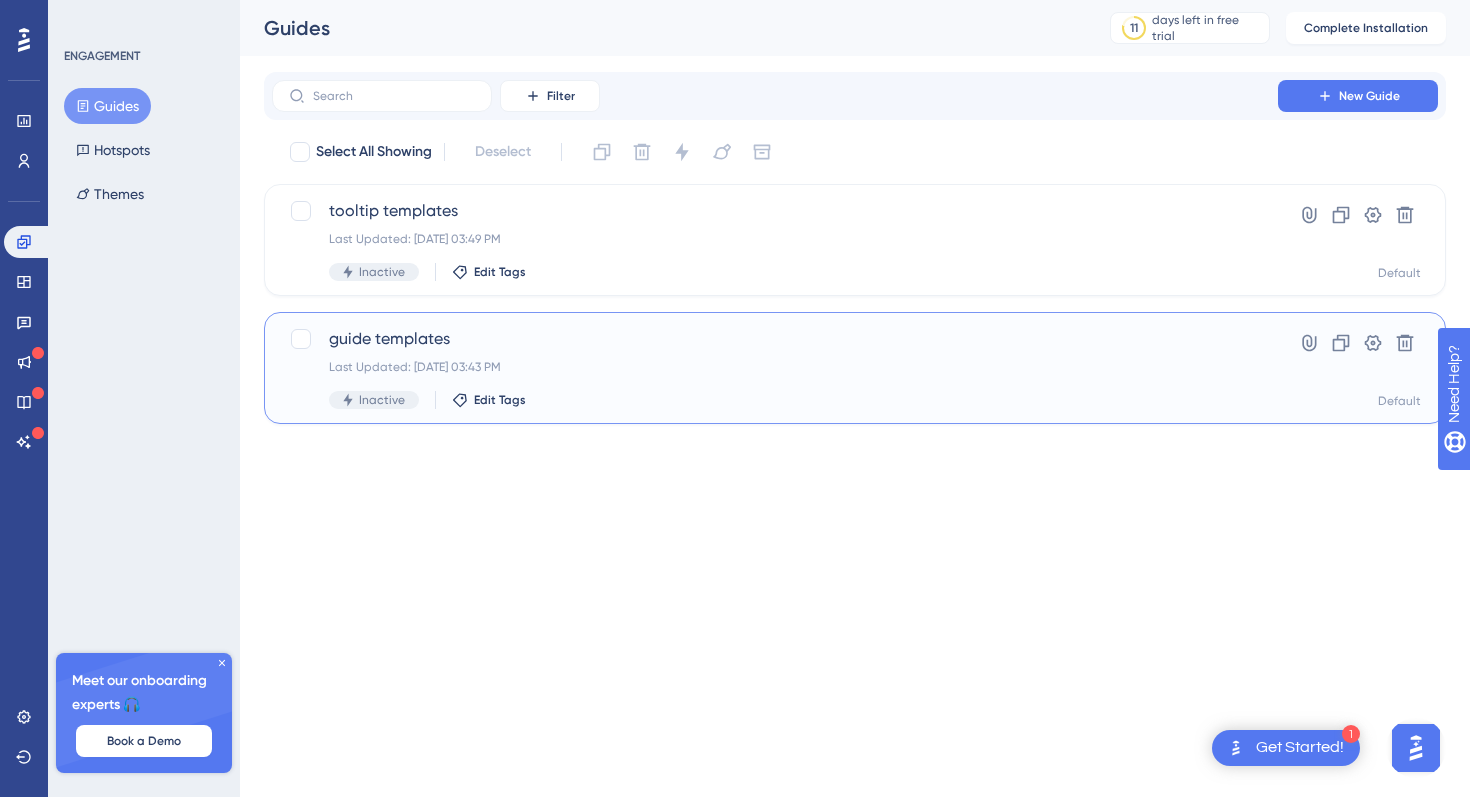 click on "Inactive Edit Tags" at bounding box center [775, 400] 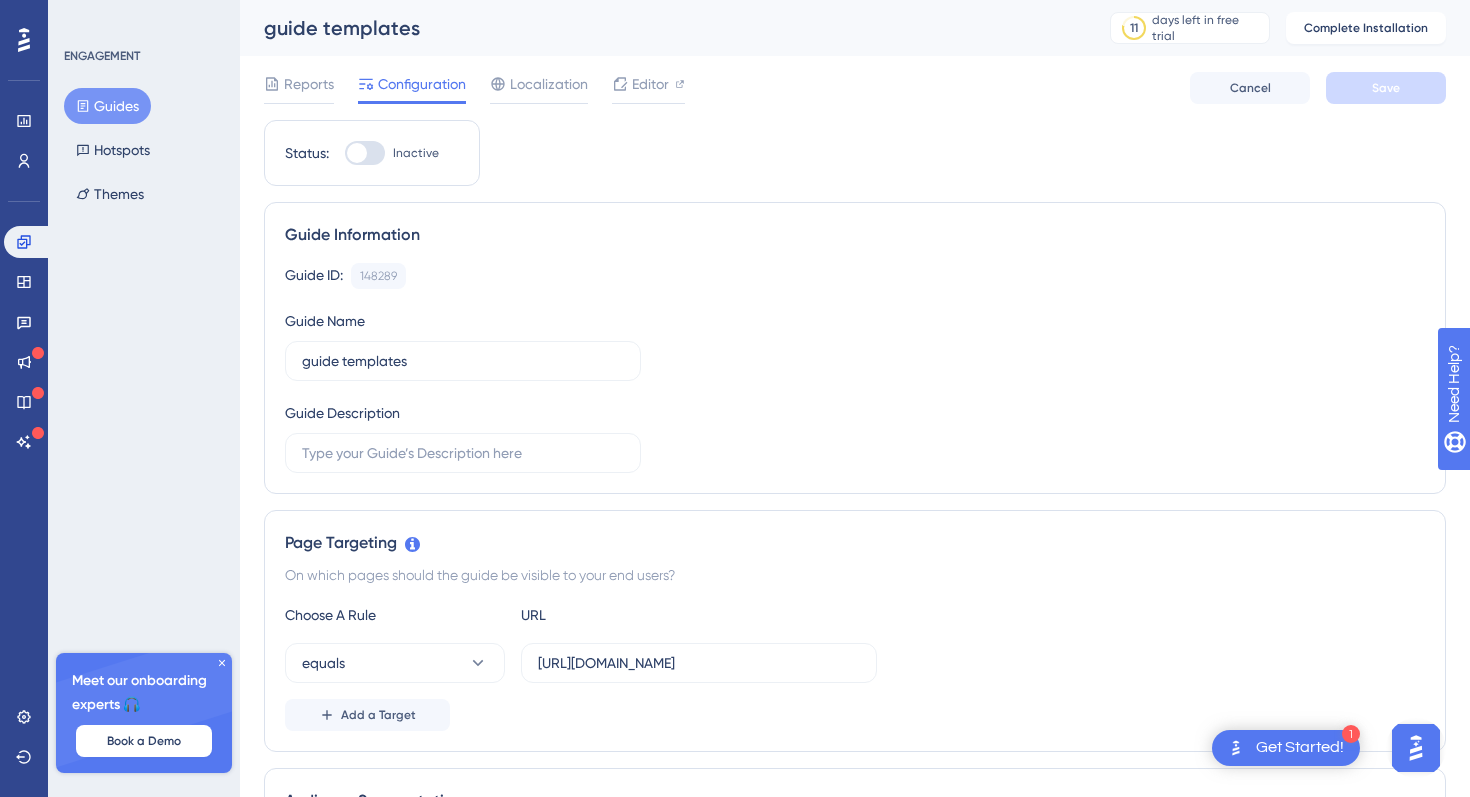 click on "Reports Configuration Localization Editor Cancel Save" at bounding box center (855, 88) 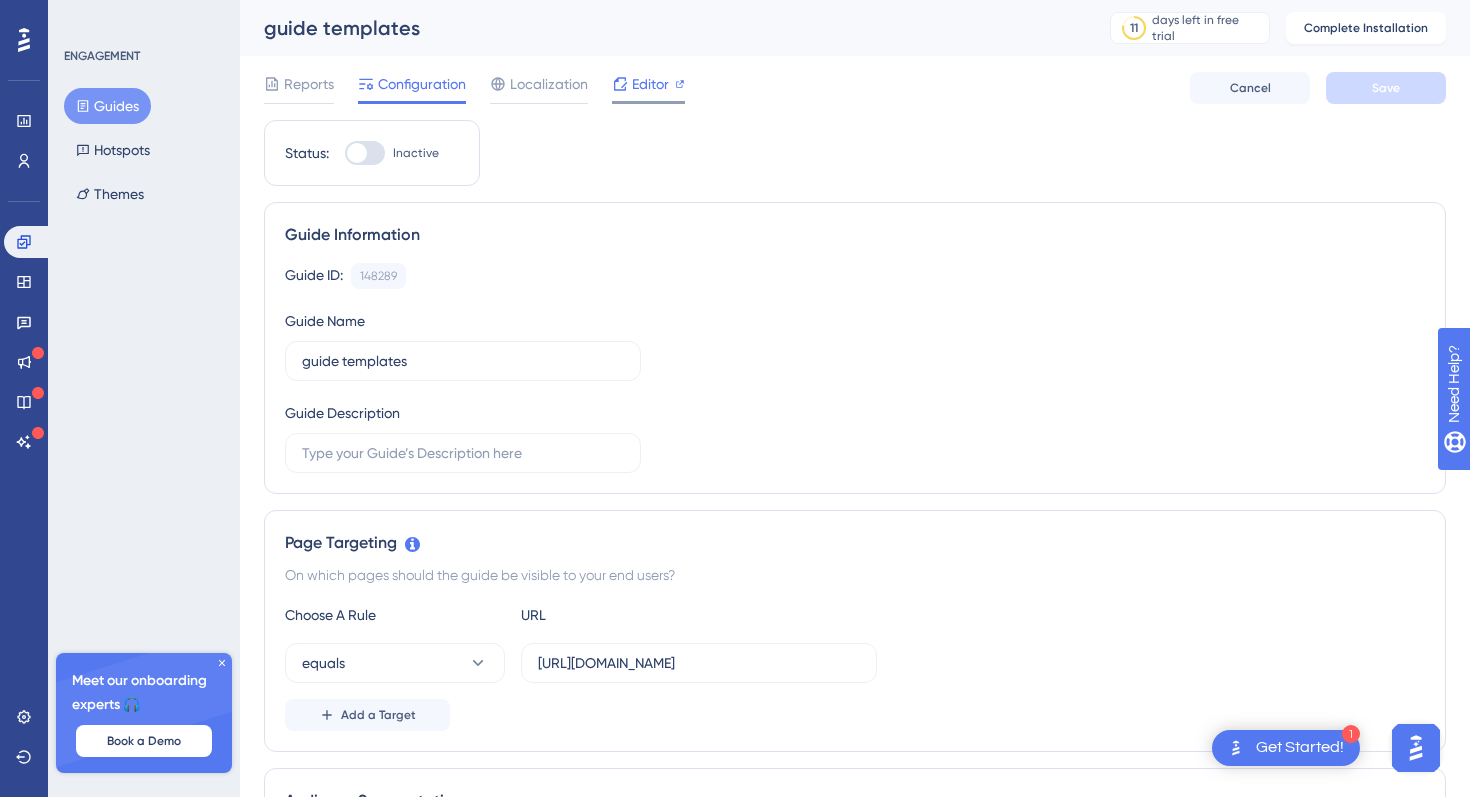 click on "Editor" at bounding box center (650, 84) 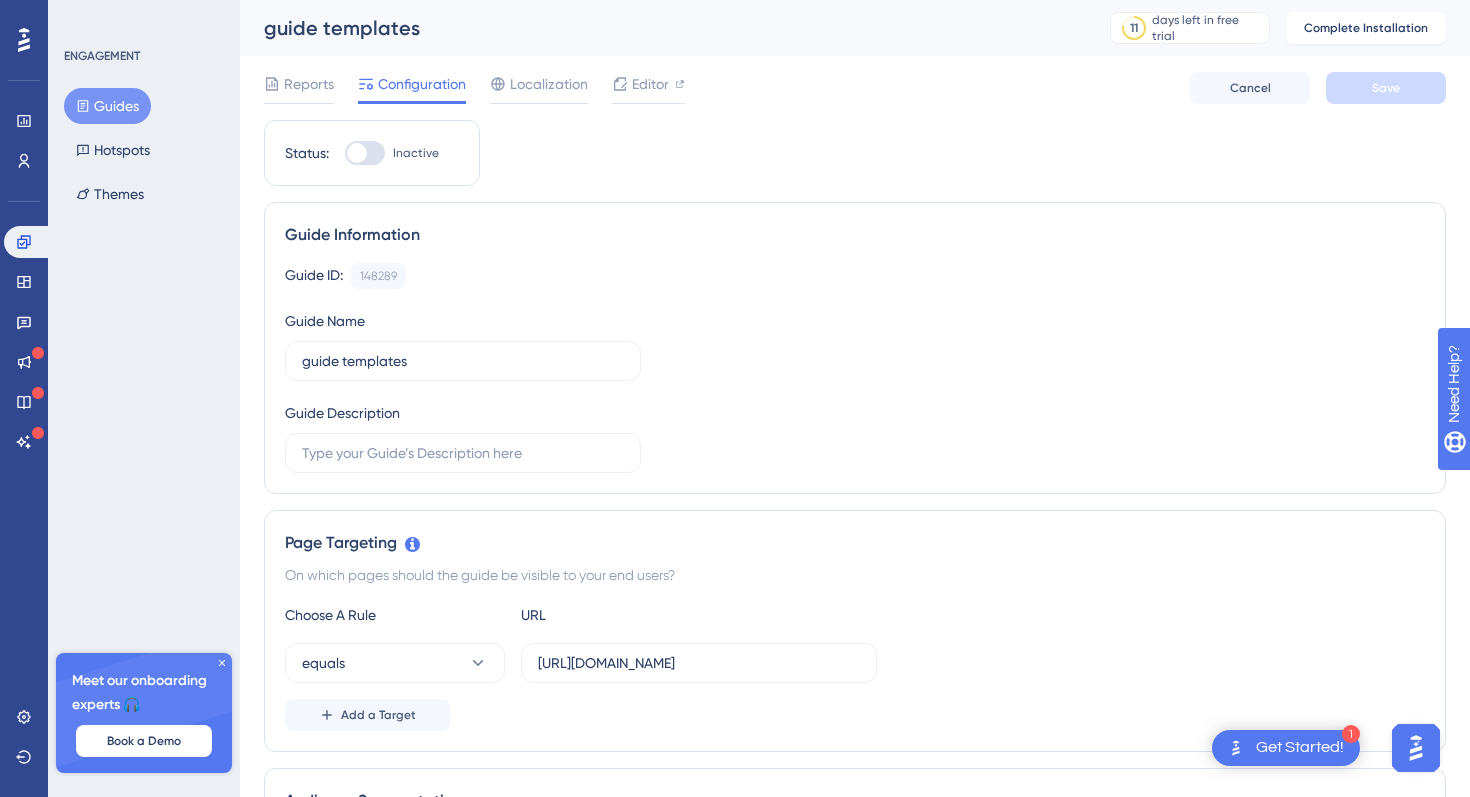 click on "Guides" at bounding box center [107, 106] 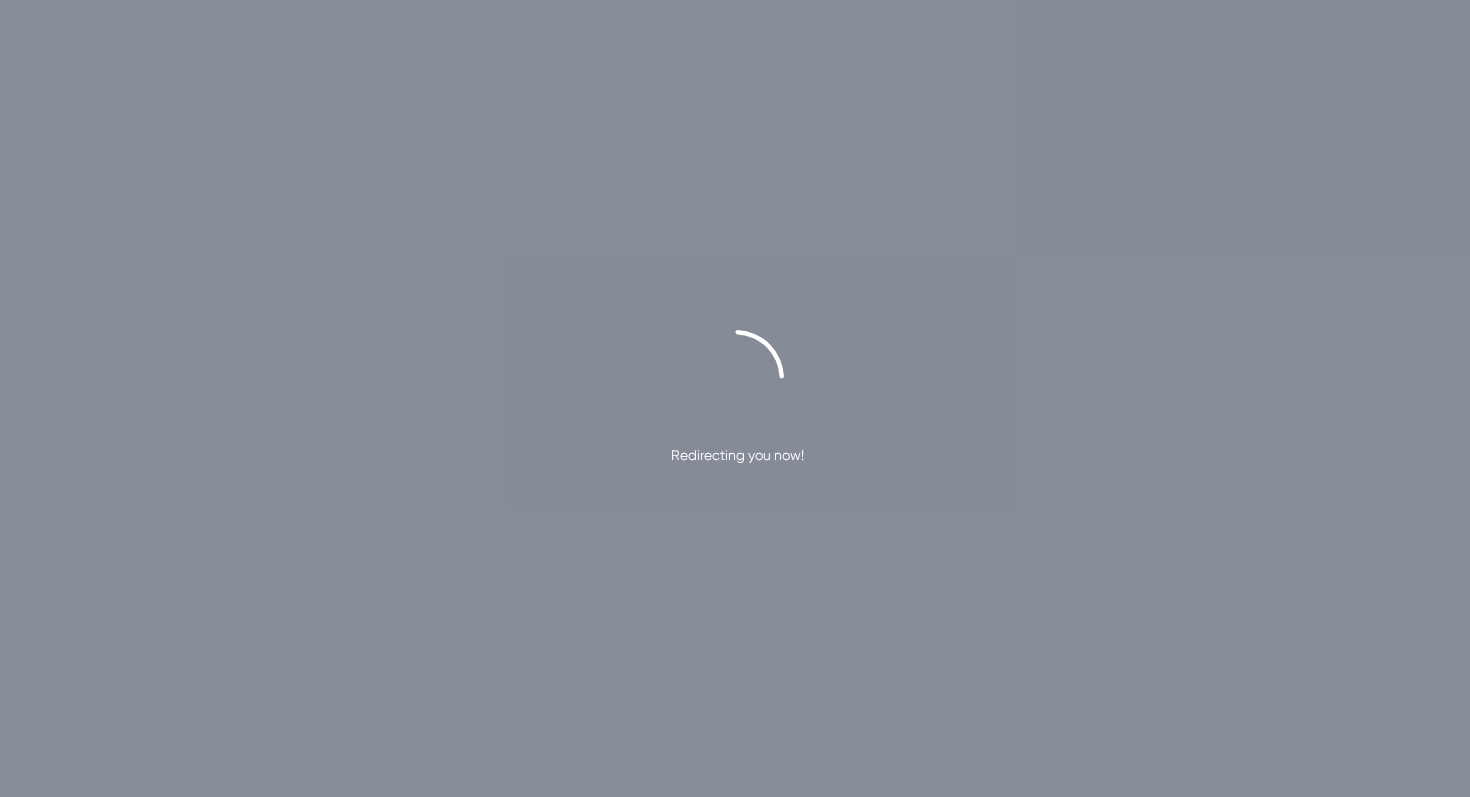 scroll, scrollTop: 0, scrollLeft: 0, axis: both 